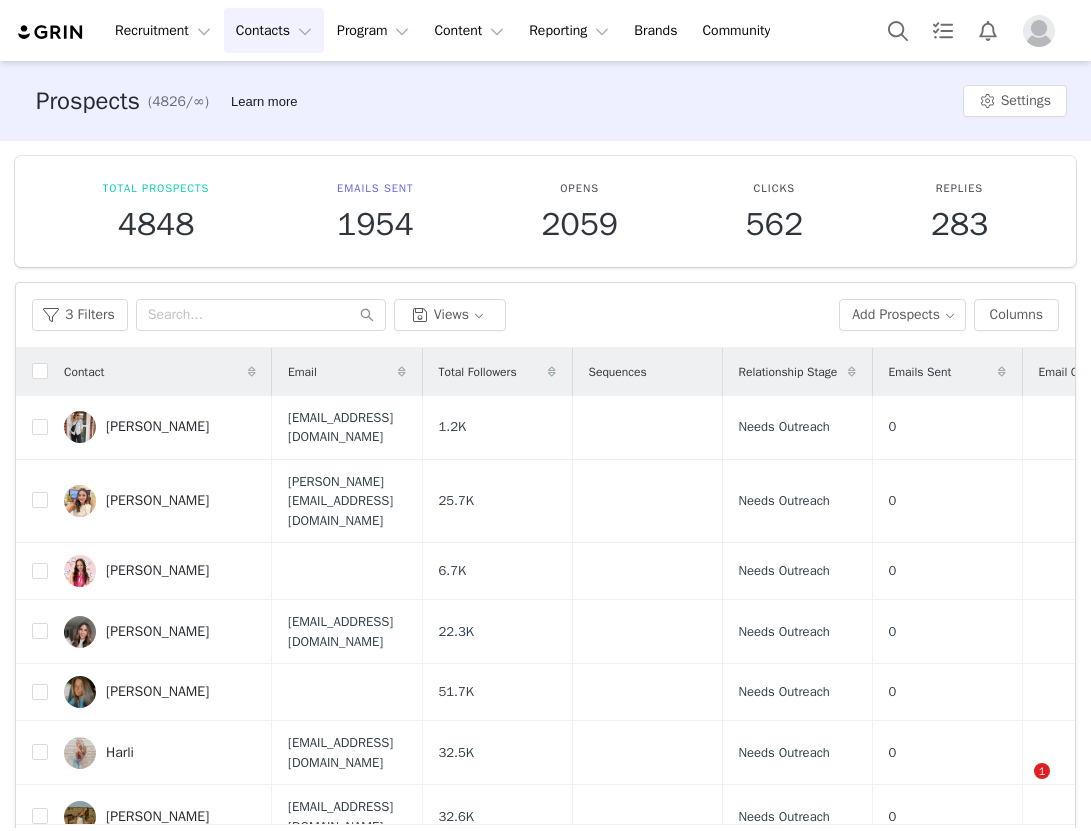 scroll, scrollTop: 0, scrollLeft: 0, axis: both 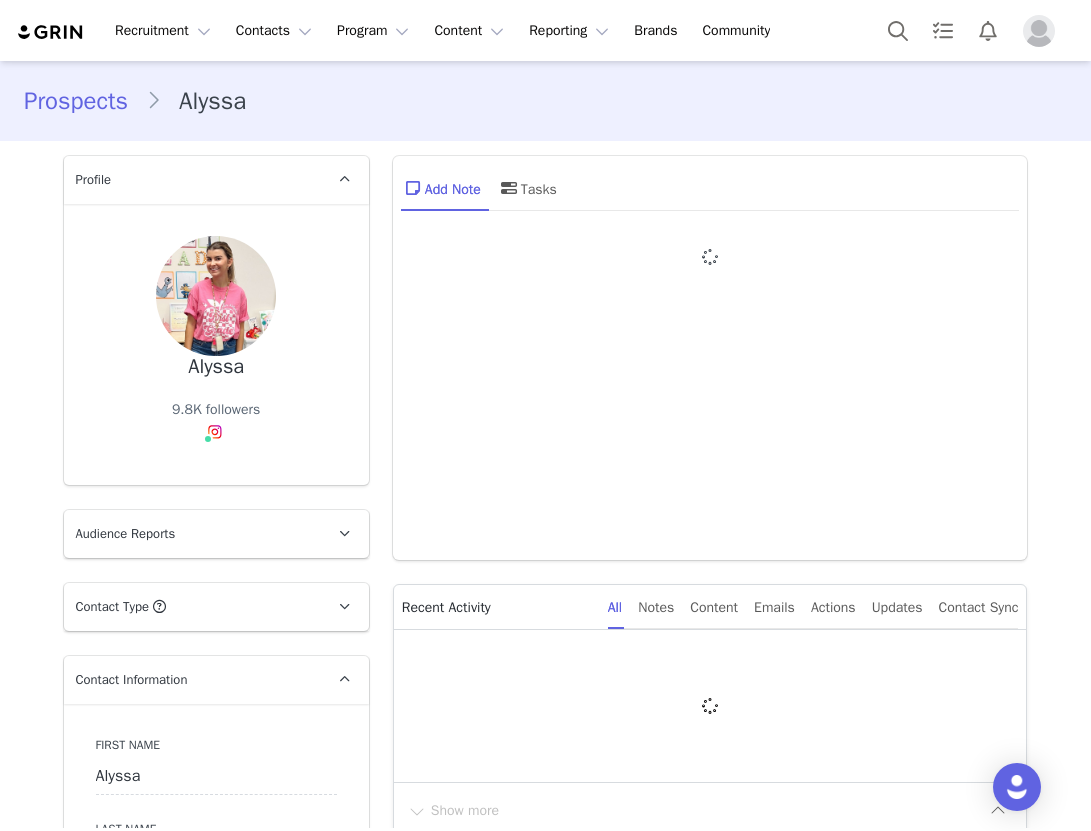 type on "+1 ([GEOGRAPHIC_DATA])" 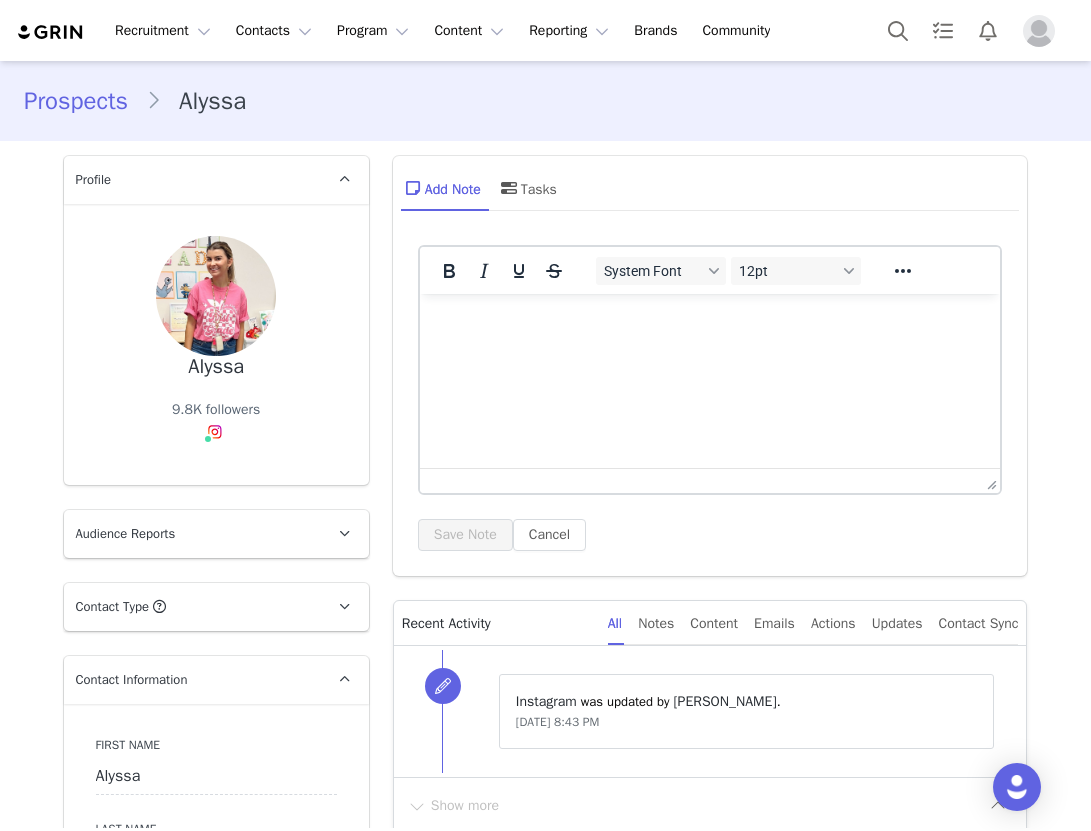 scroll, scrollTop: 0, scrollLeft: 0, axis: both 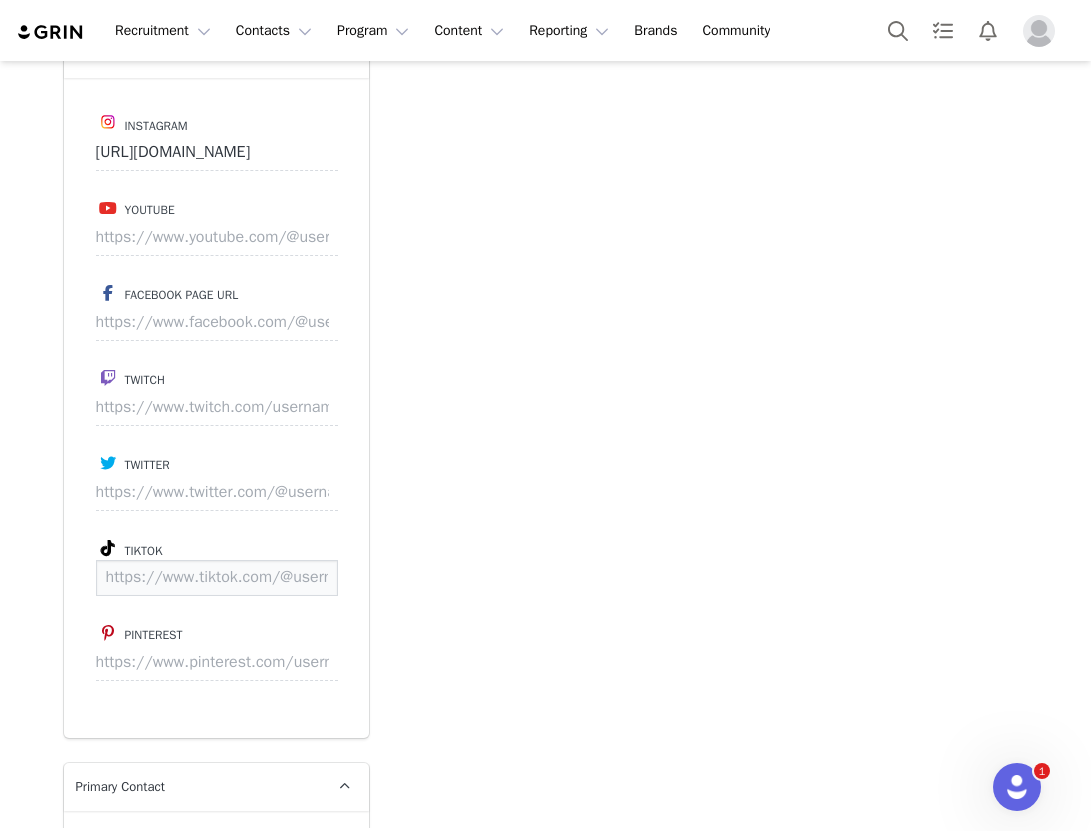click at bounding box center [217, 578] 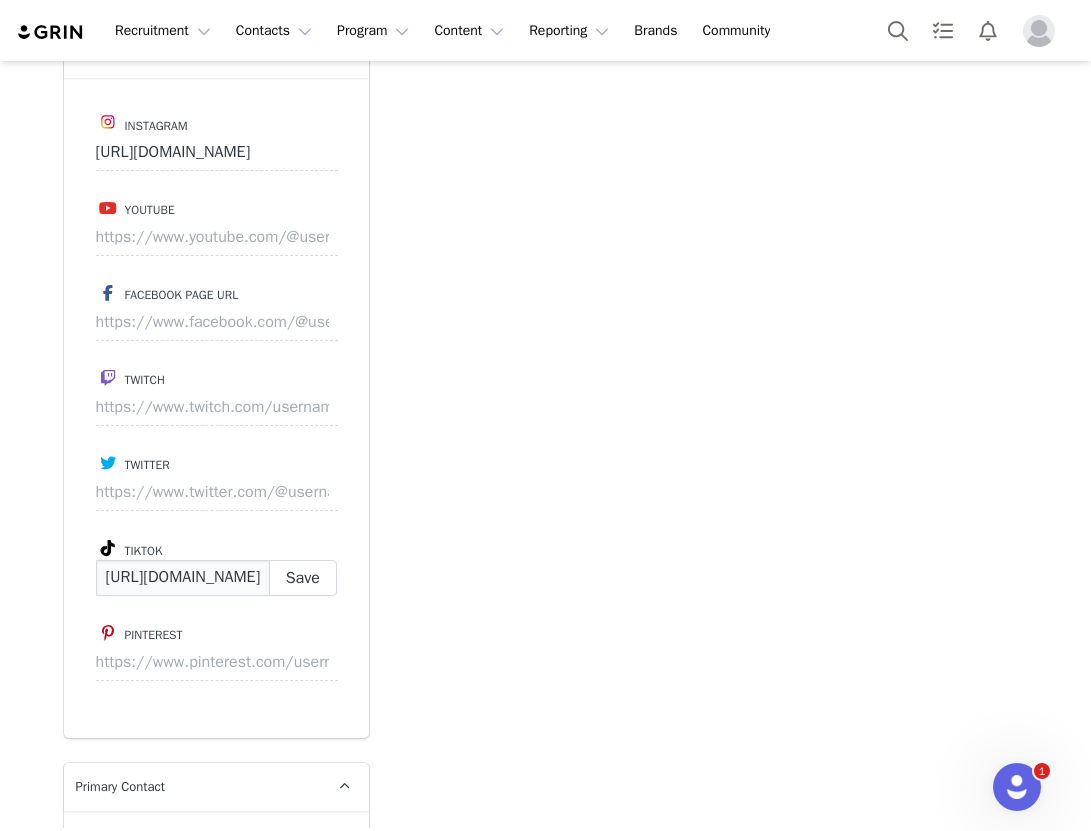 scroll, scrollTop: 0, scrollLeft: 169, axis: horizontal 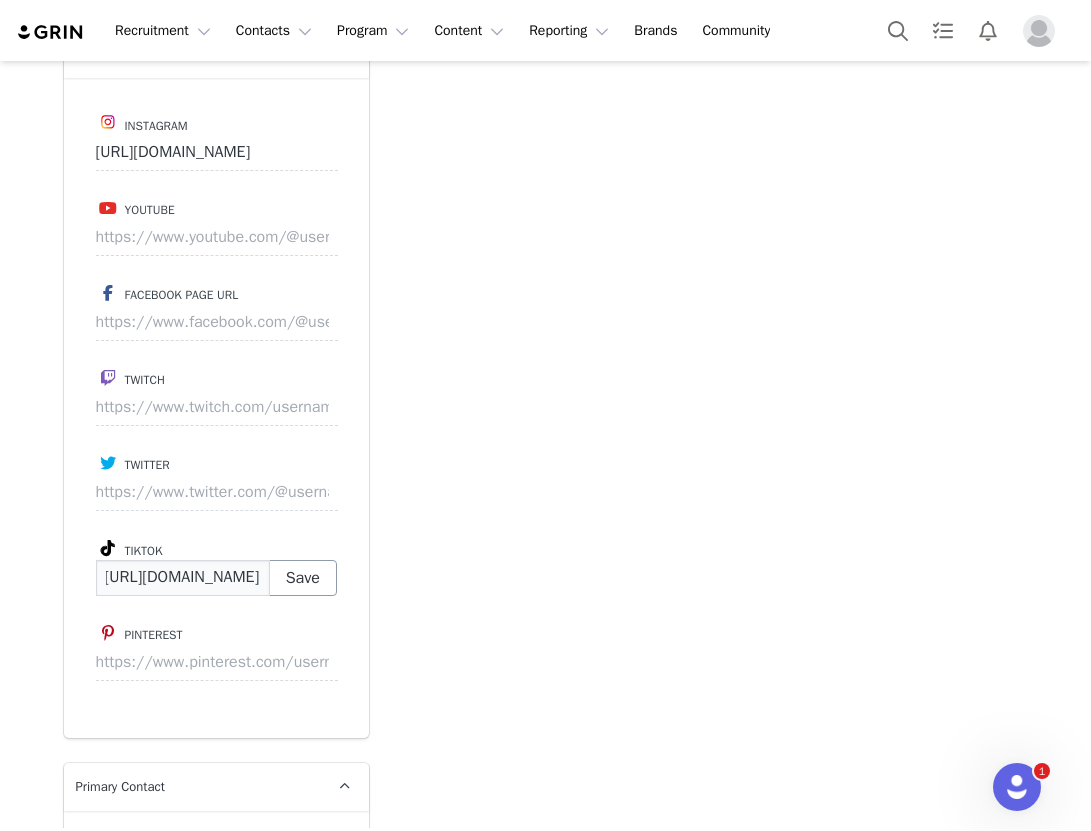 type on "[URL][DOMAIN_NAME]" 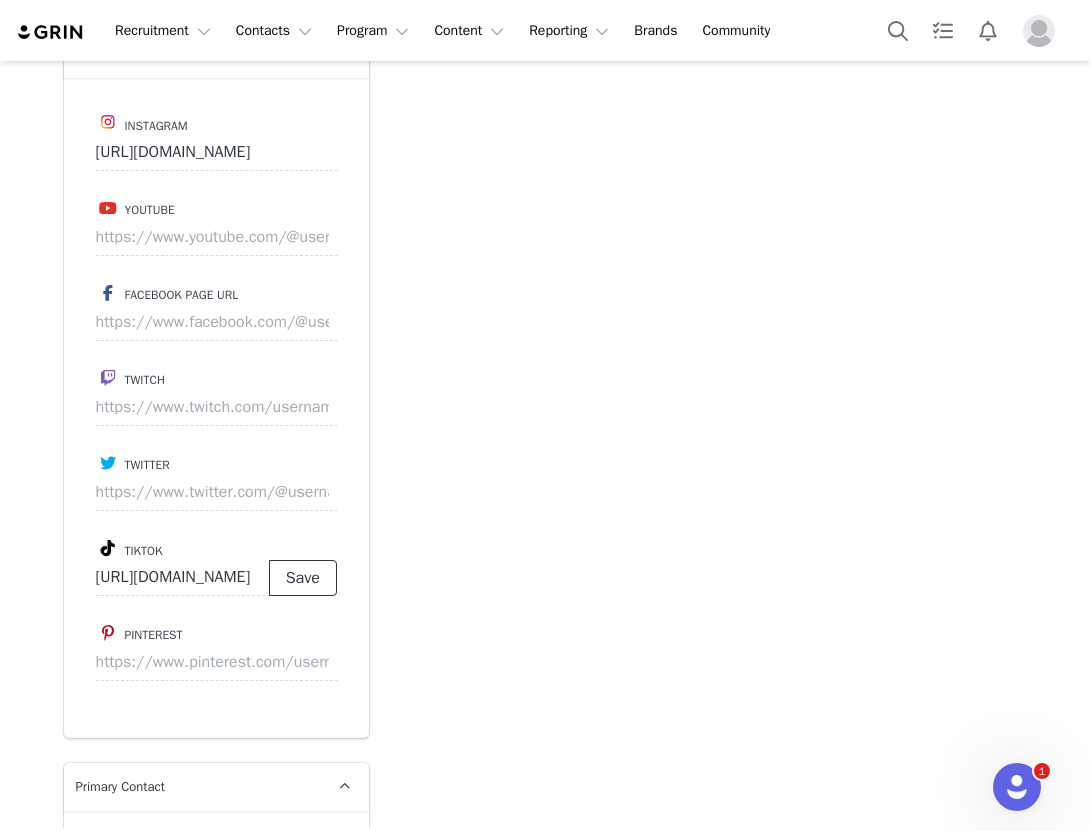 scroll, scrollTop: 0, scrollLeft: 0, axis: both 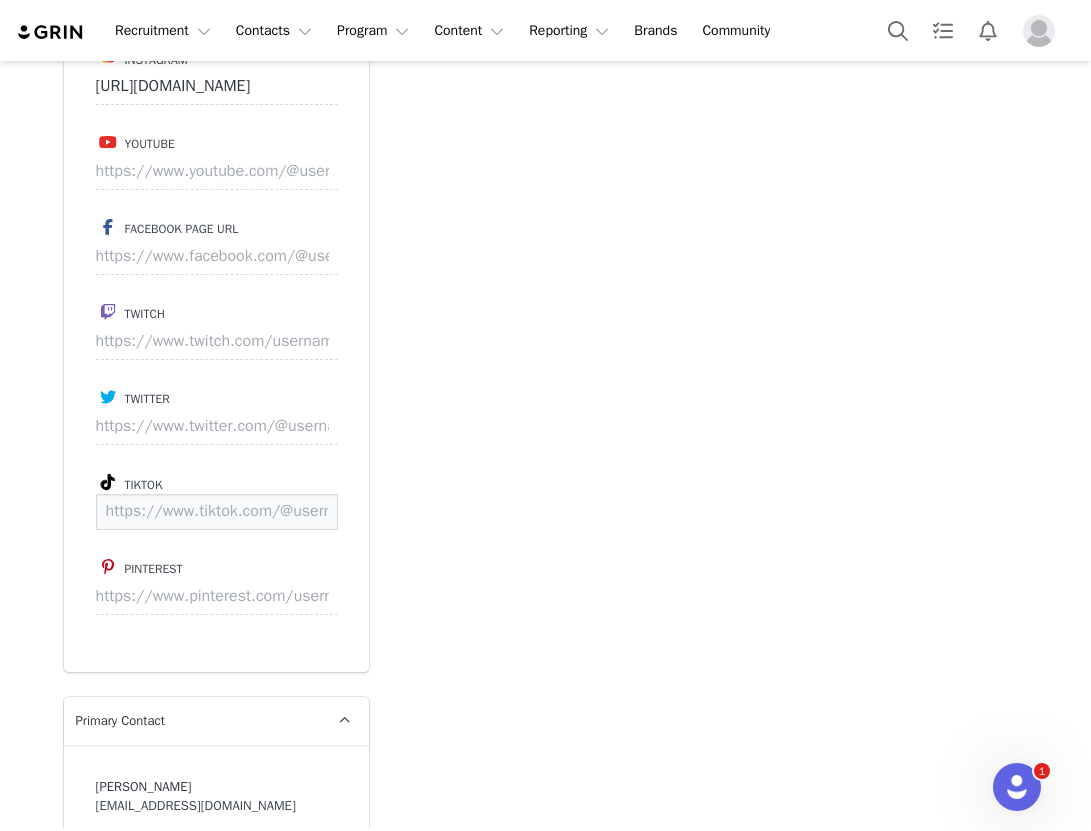 click at bounding box center (217, 512) 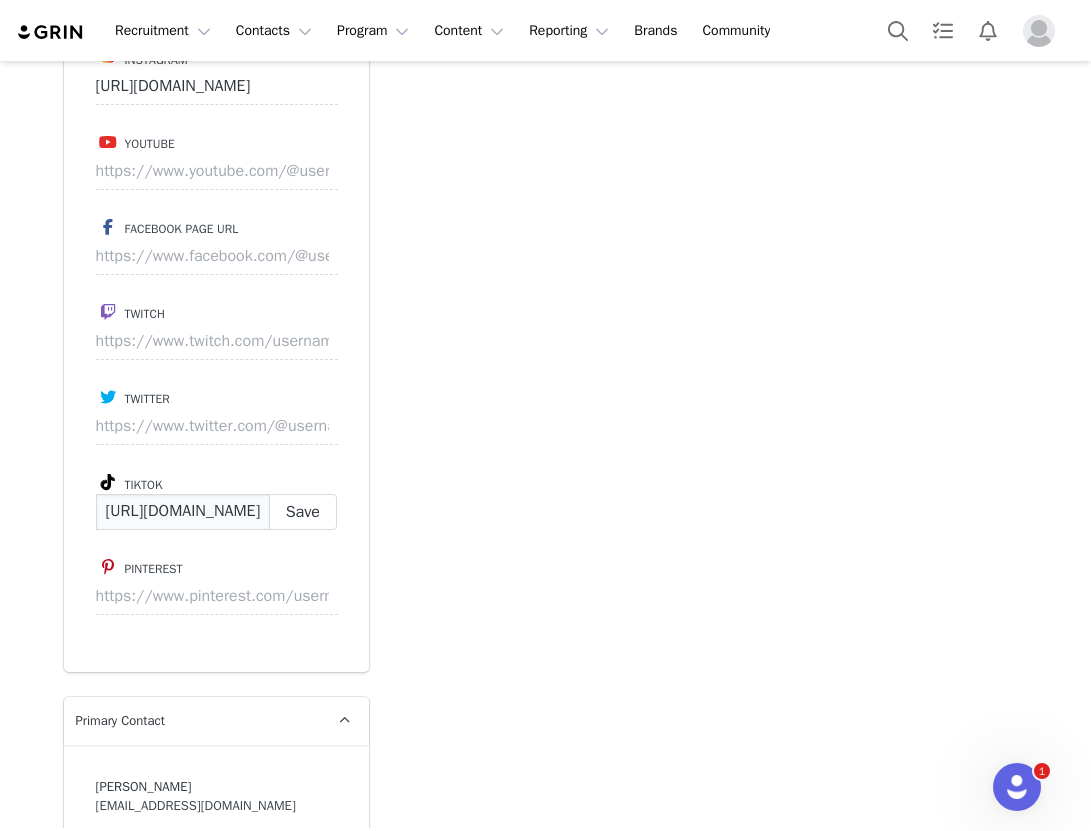scroll, scrollTop: 0, scrollLeft: 126, axis: horizontal 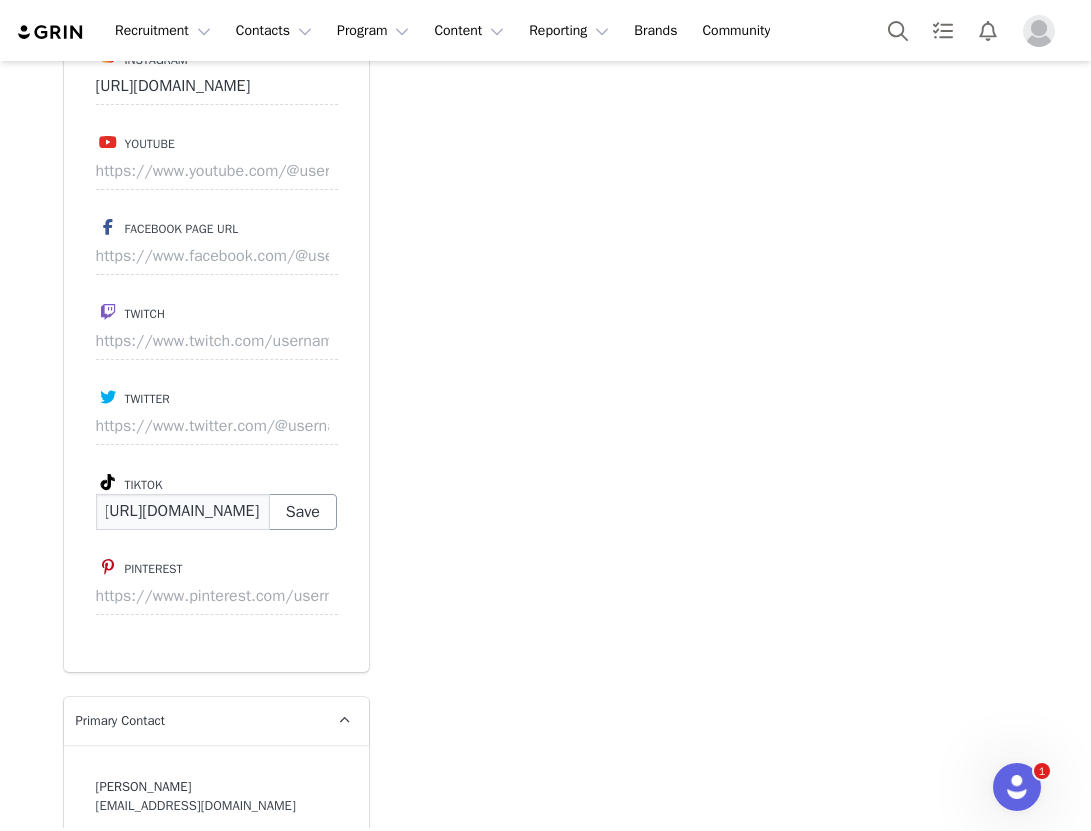 type on "https://www.tiktok.com/@e.mmagrac.e" 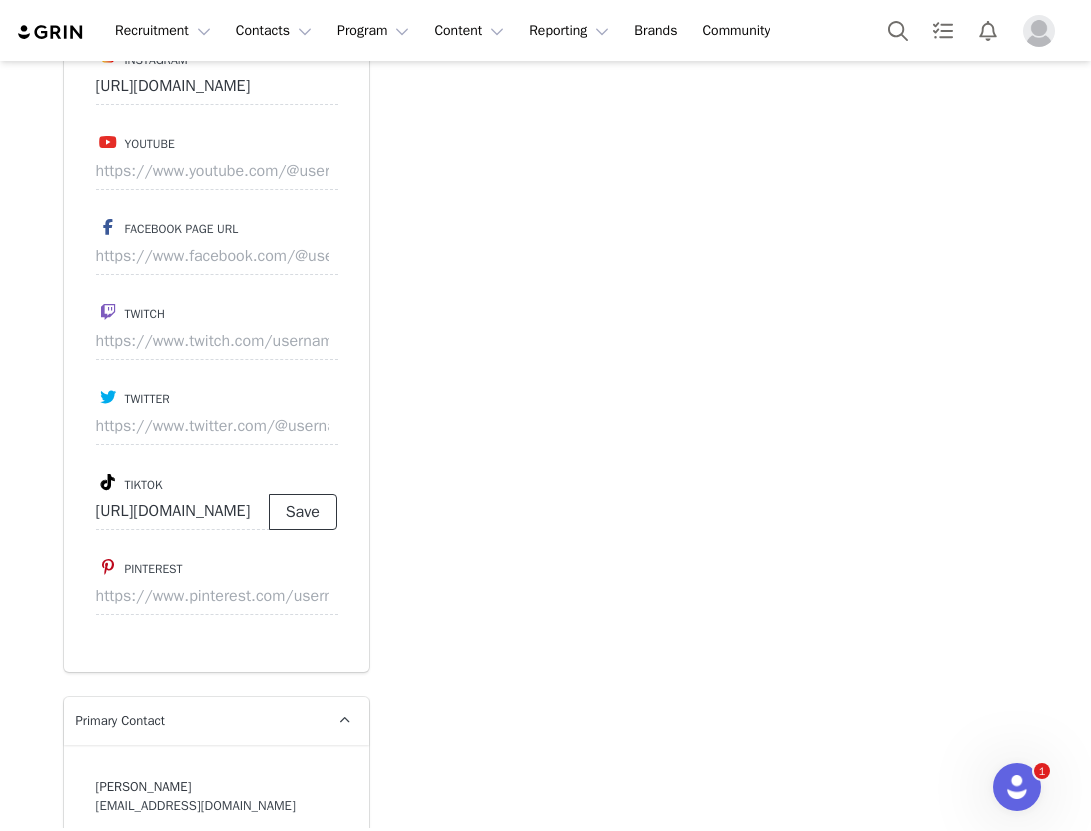 click on "Save" at bounding box center [303, 512] 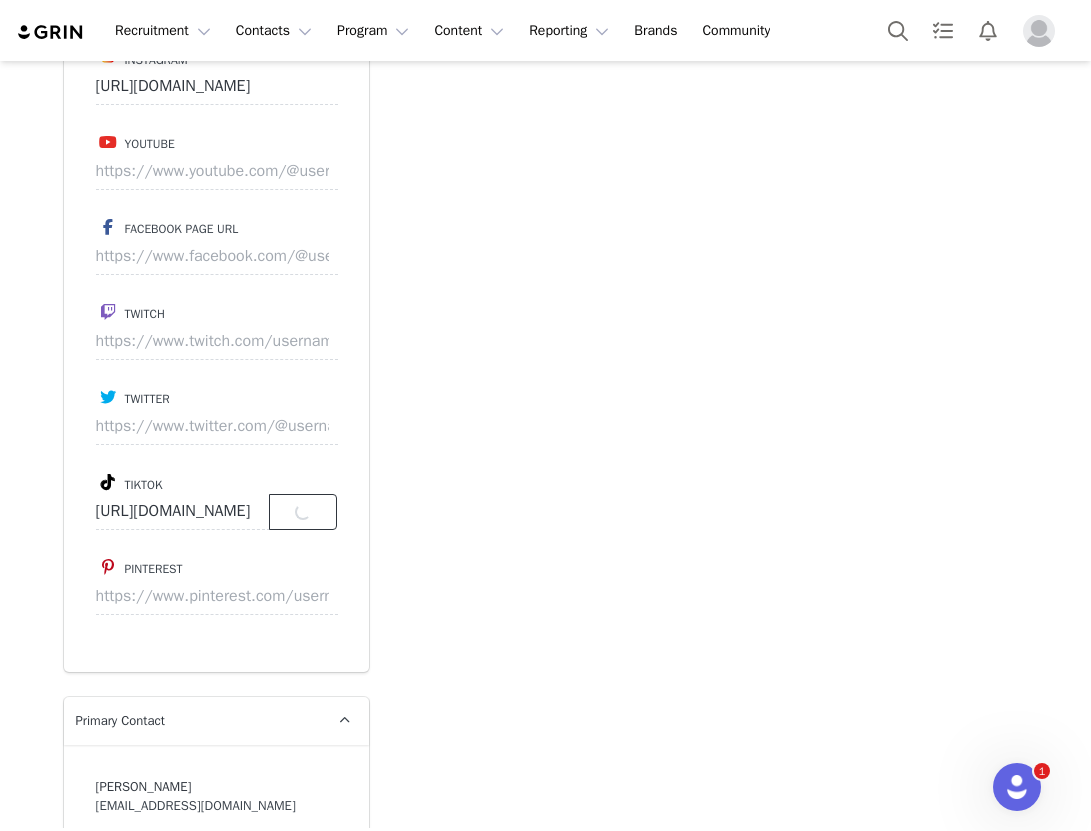 scroll, scrollTop: 0, scrollLeft: 0, axis: both 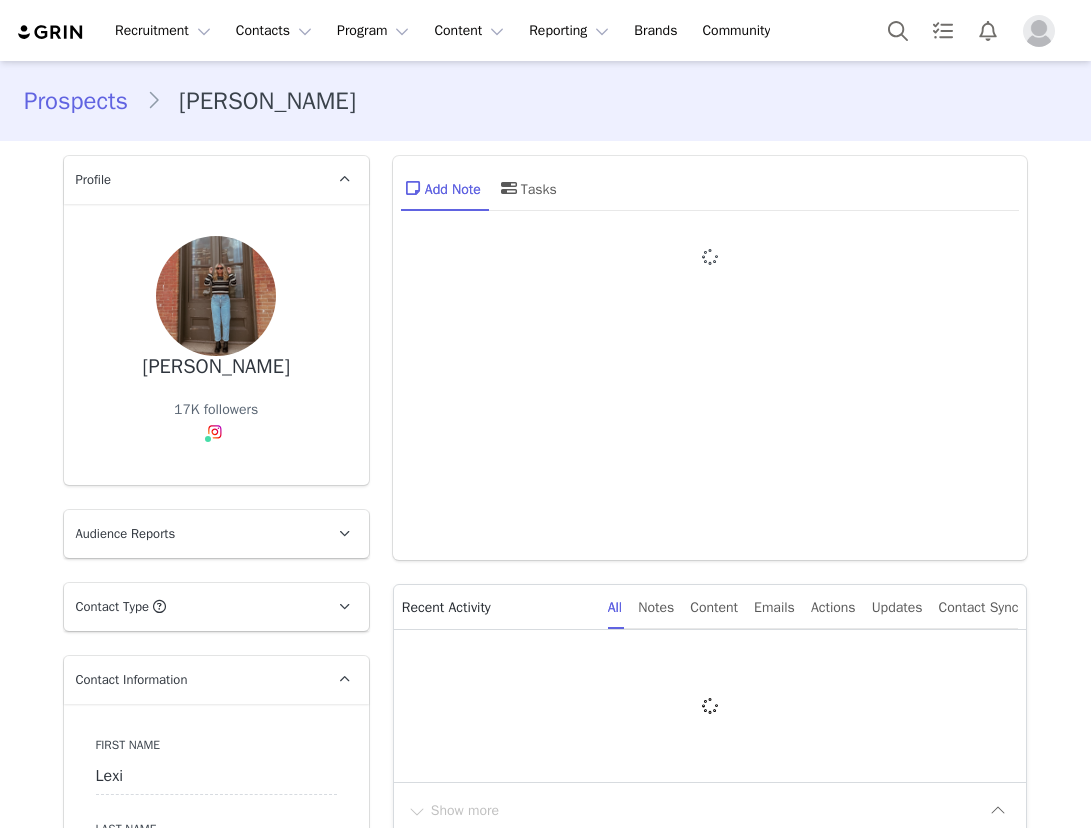 type on "+1 (United States)" 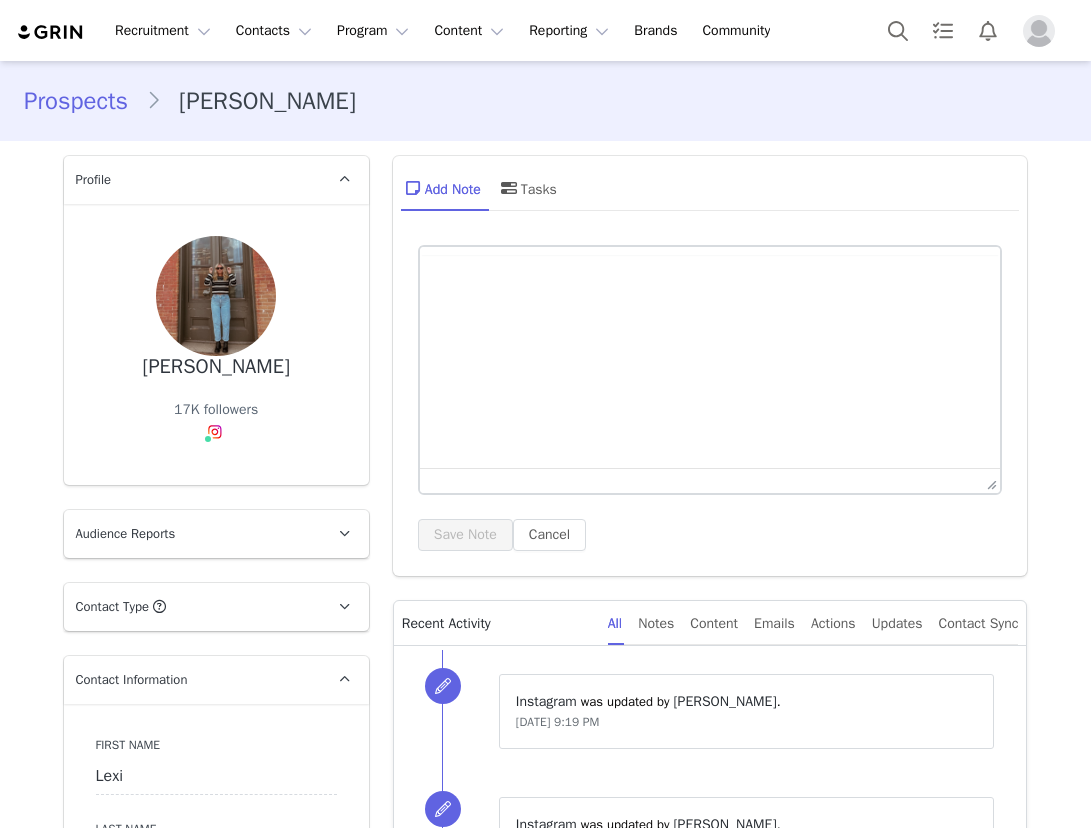 scroll, scrollTop: 0, scrollLeft: 0, axis: both 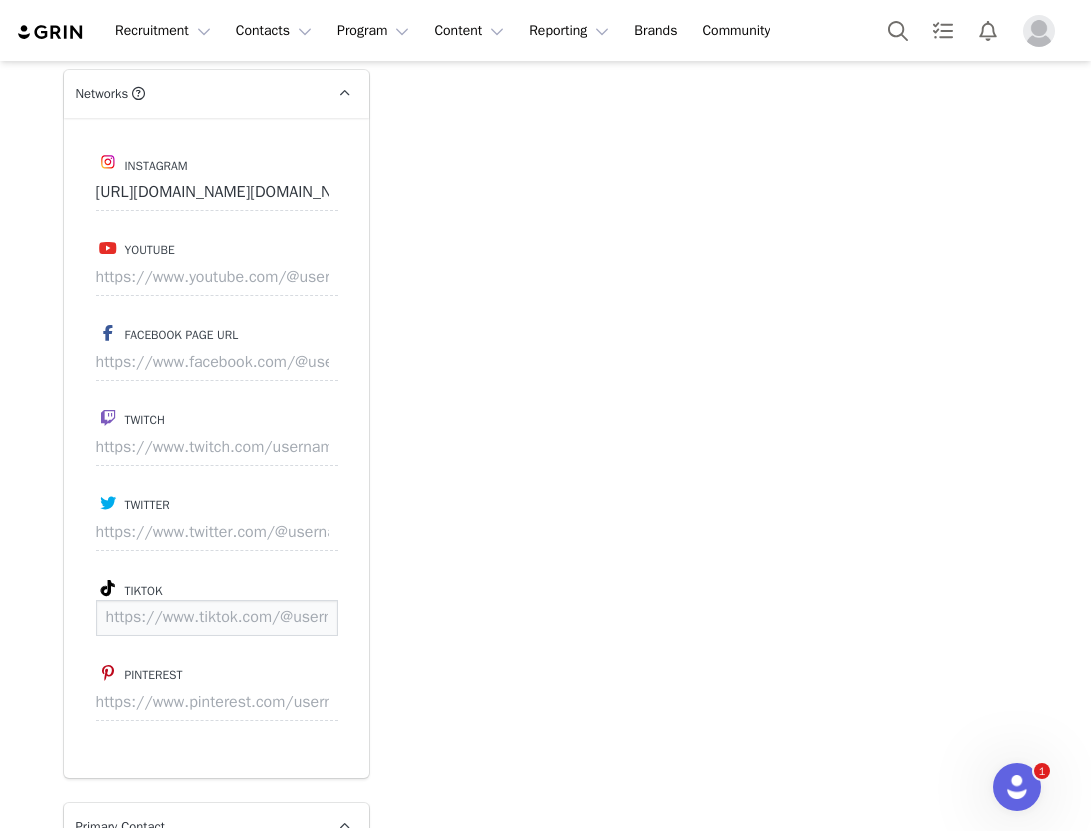 click at bounding box center (217, 618) 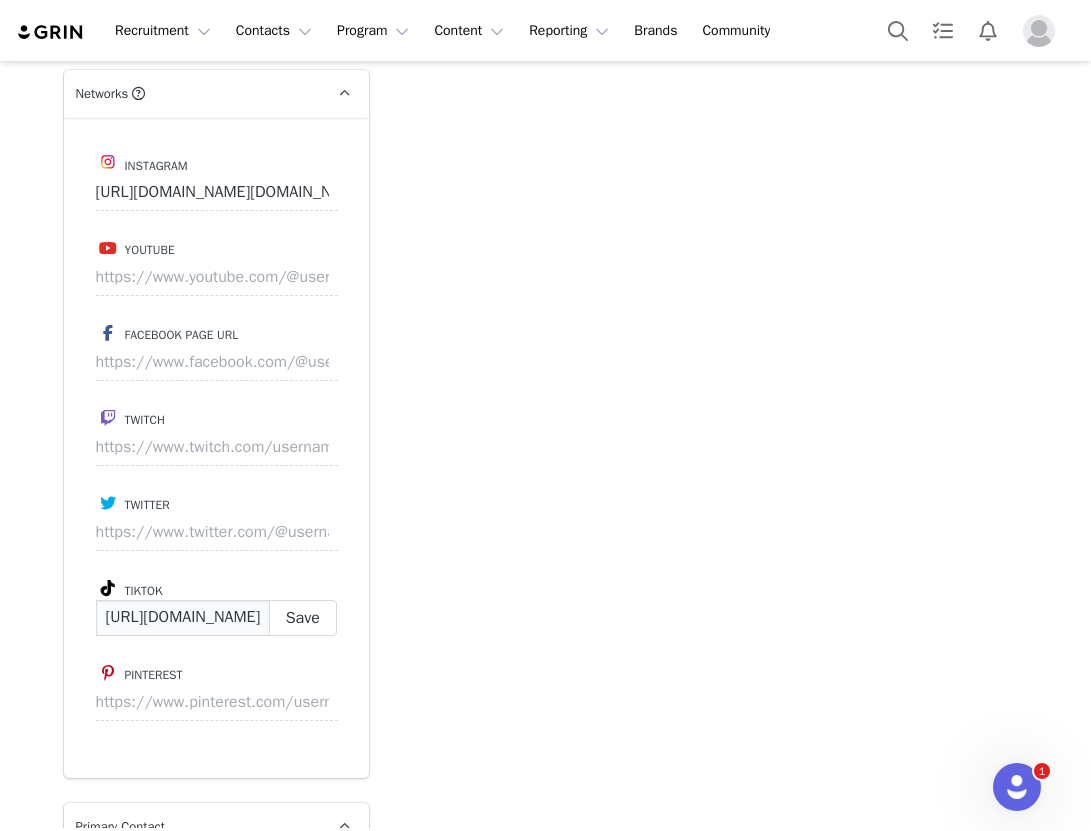 scroll, scrollTop: 0, scrollLeft: 108, axis: horizontal 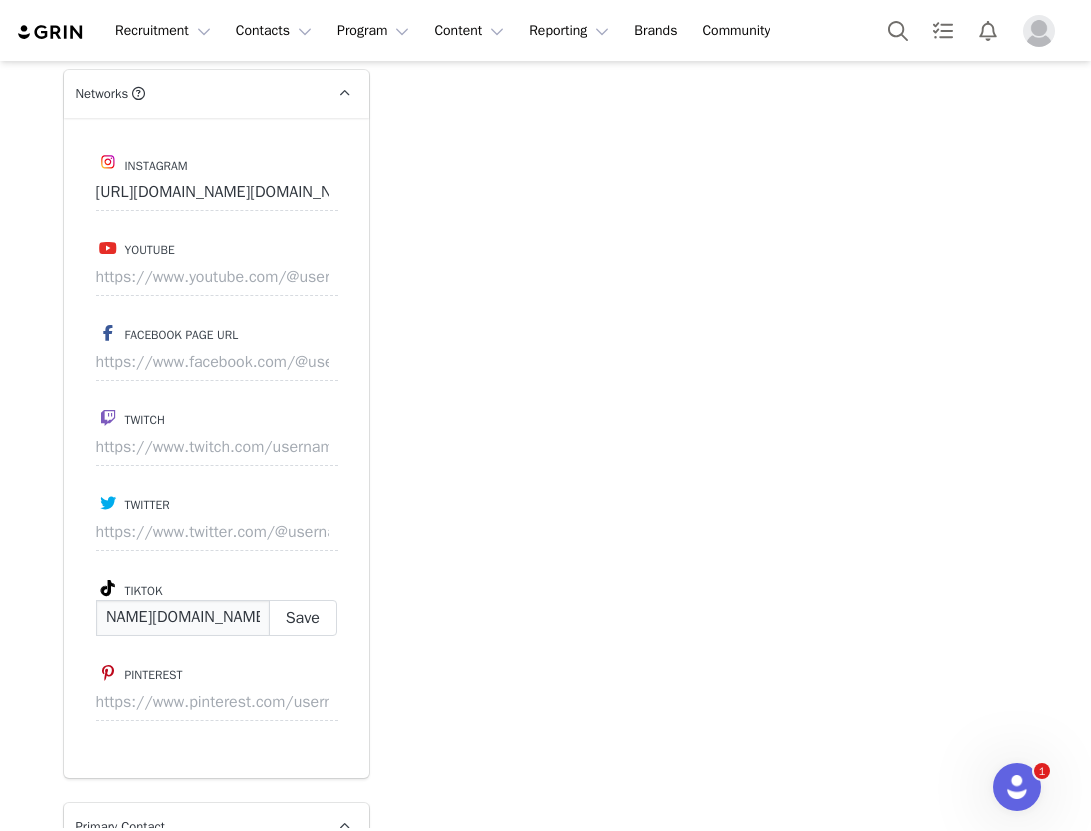 type on "https://www.tiktok.com/@lexi.berry0" 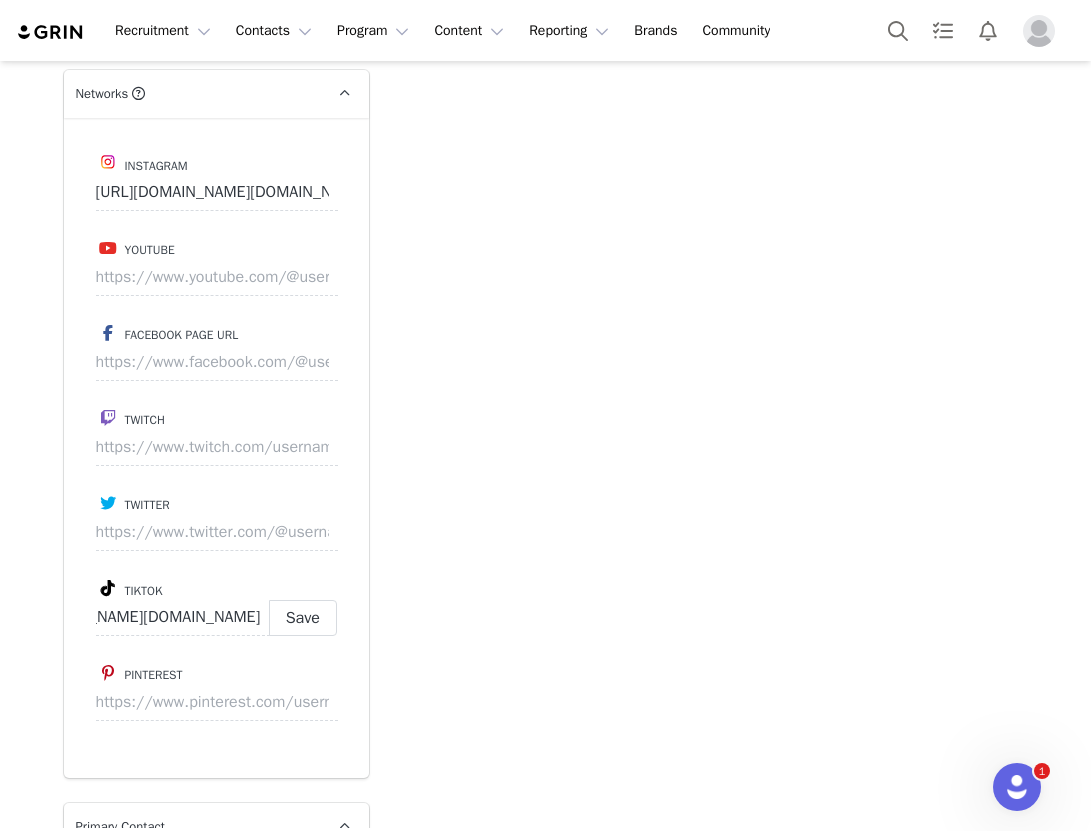 scroll, scrollTop: 0, scrollLeft: 0, axis: both 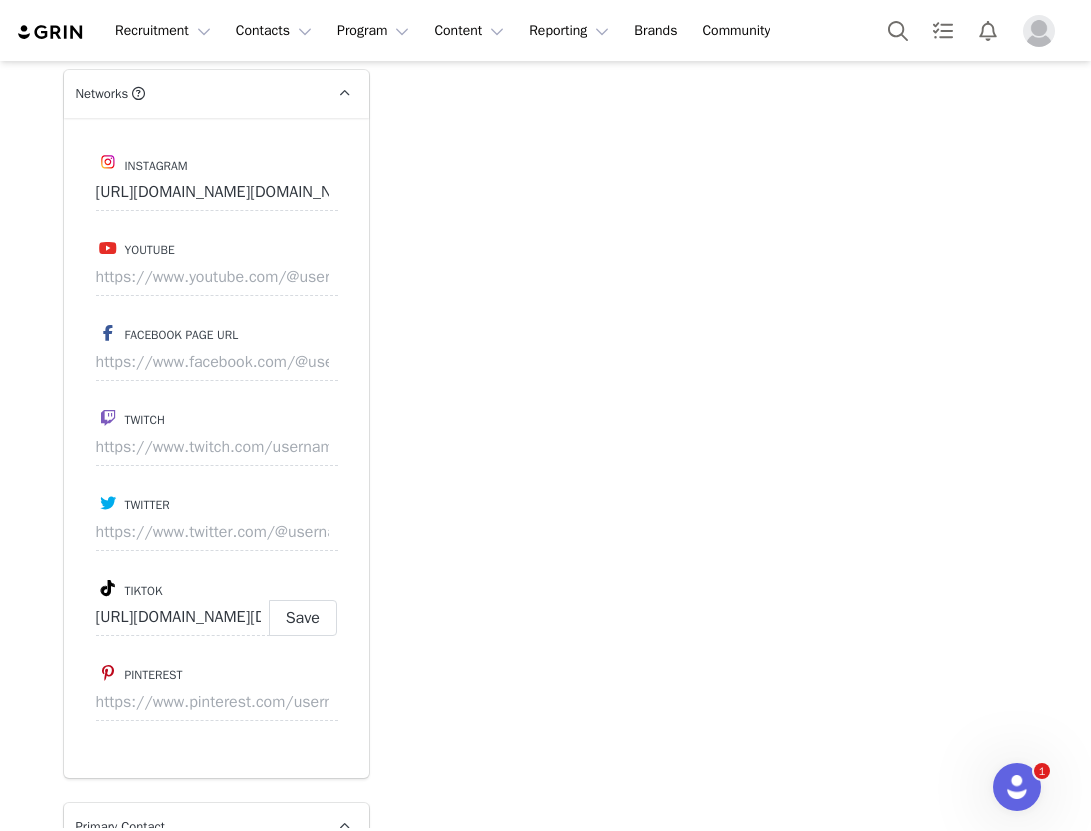 click on "Tiktok" at bounding box center [216, 588] 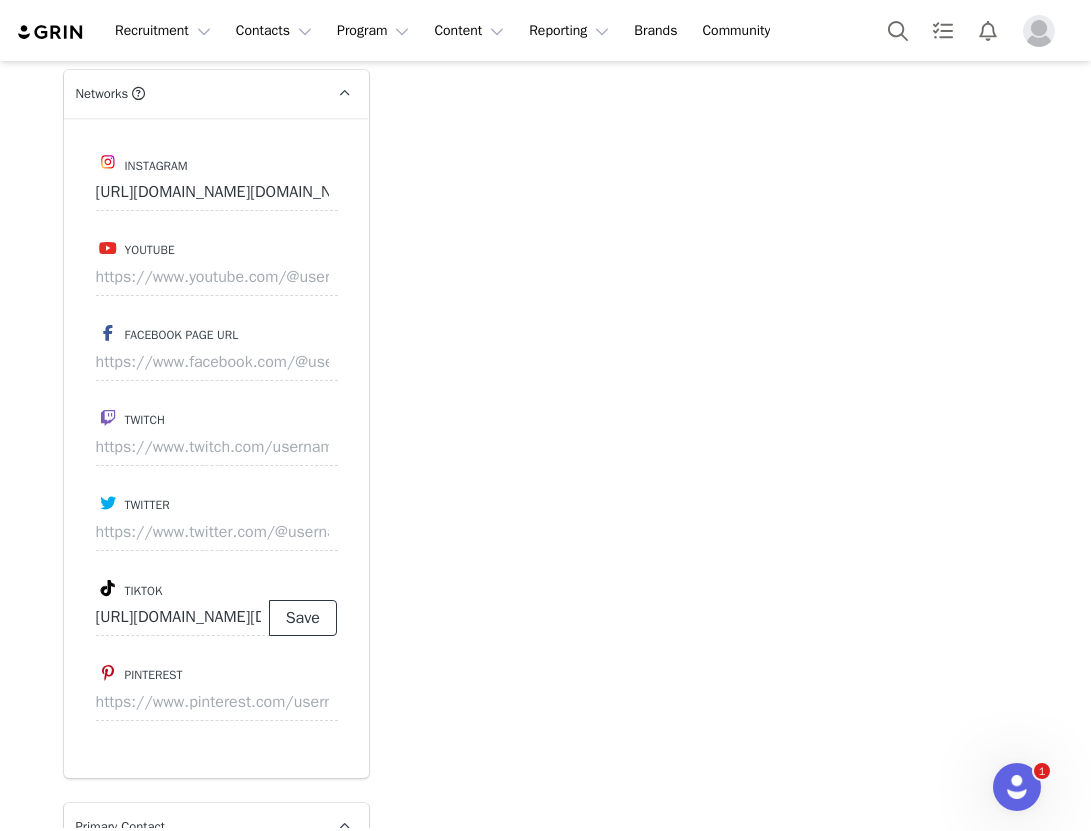 click on "Save" at bounding box center (303, 618) 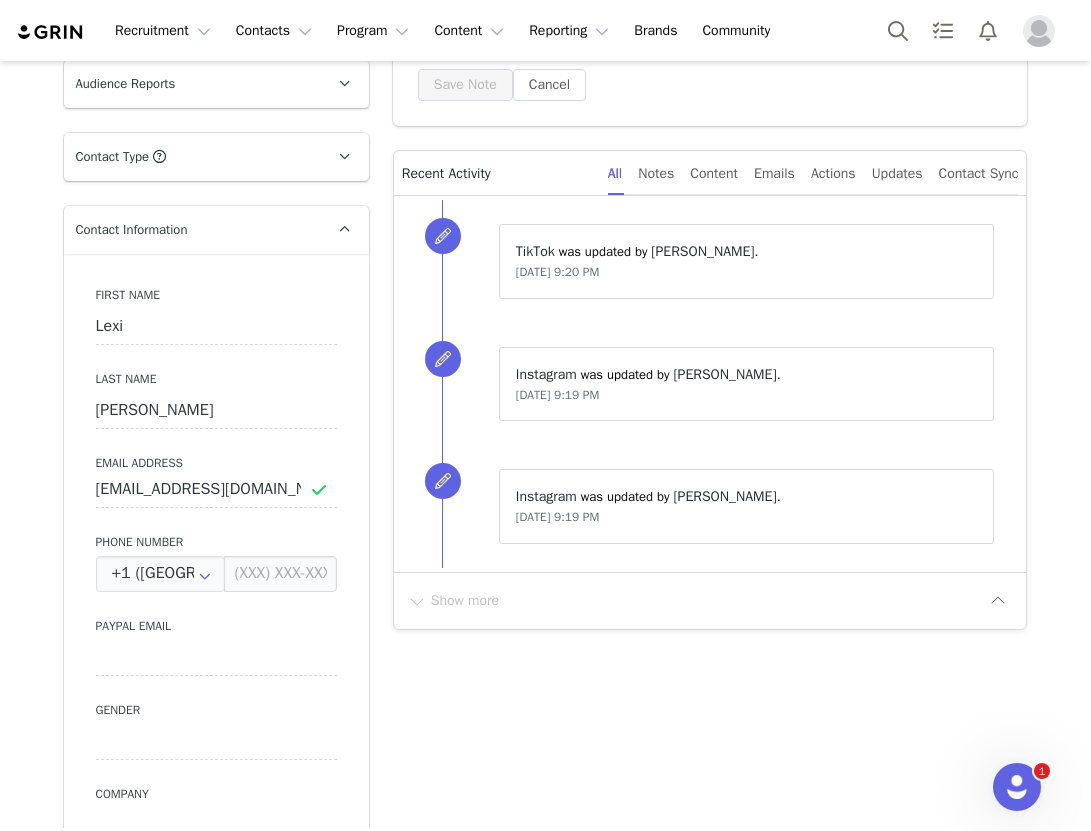 scroll, scrollTop: 0, scrollLeft: 0, axis: both 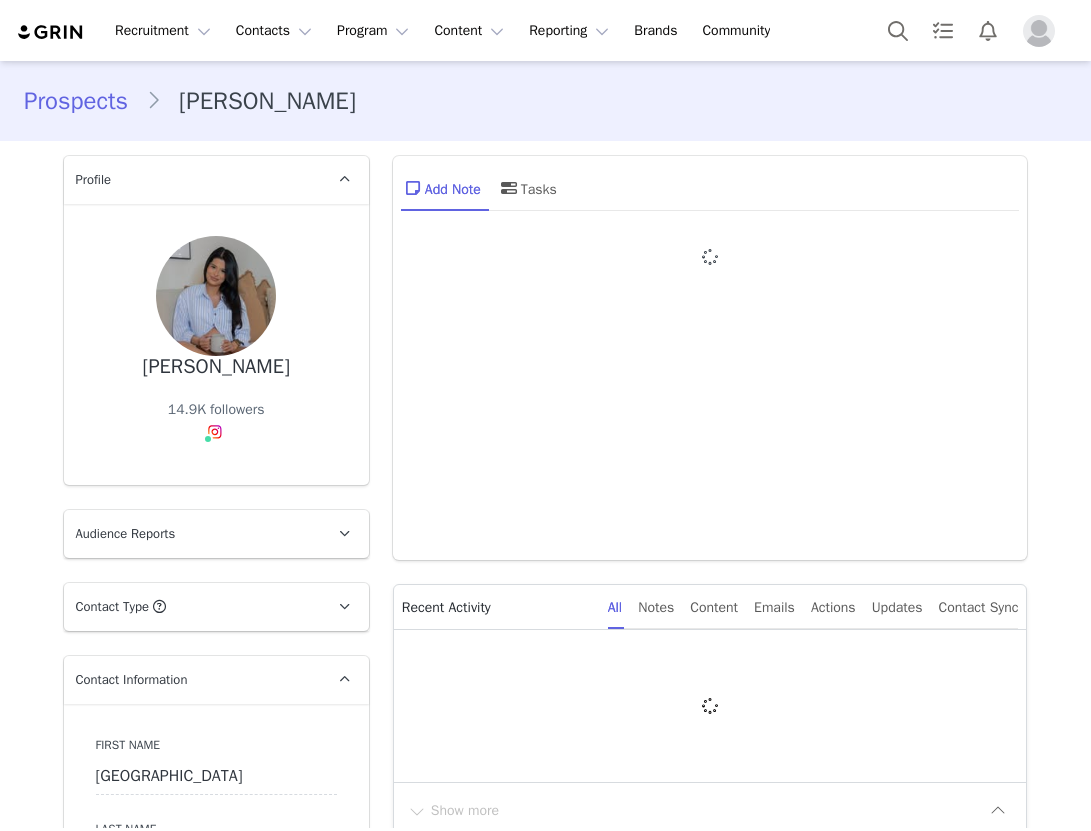 type on "+1 ([GEOGRAPHIC_DATA])" 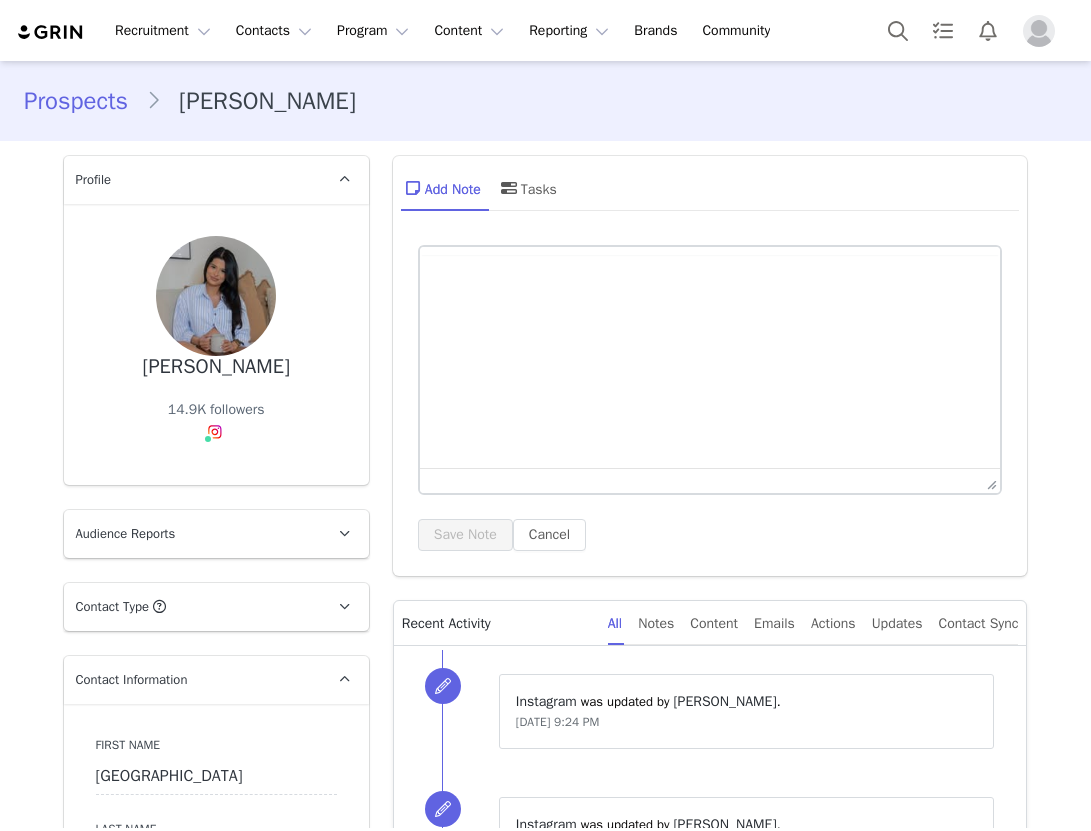 scroll, scrollTop: 0, scrollLeft: 0, axis: both 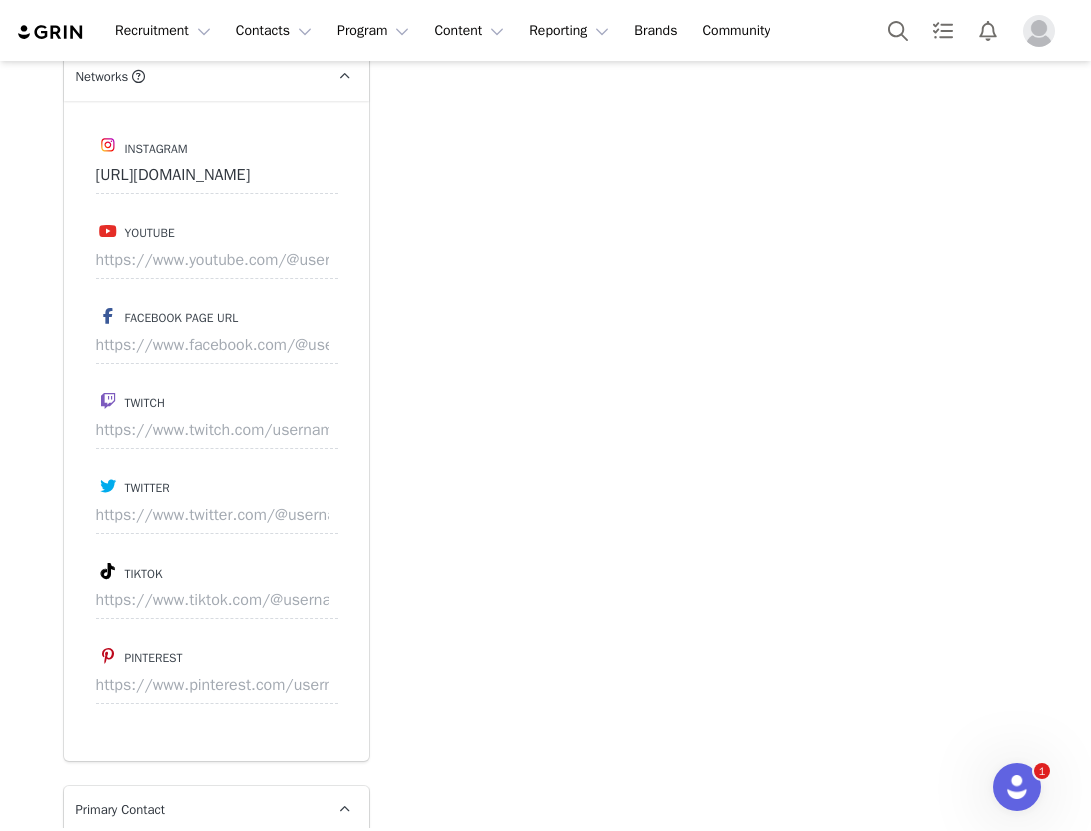 click on "Instagram https://www.instagram.com/madisondanielle4 Youtube Facebook Page URL Twitch Twitter Tiktok Pinterest" at bounding box center (216, 431) 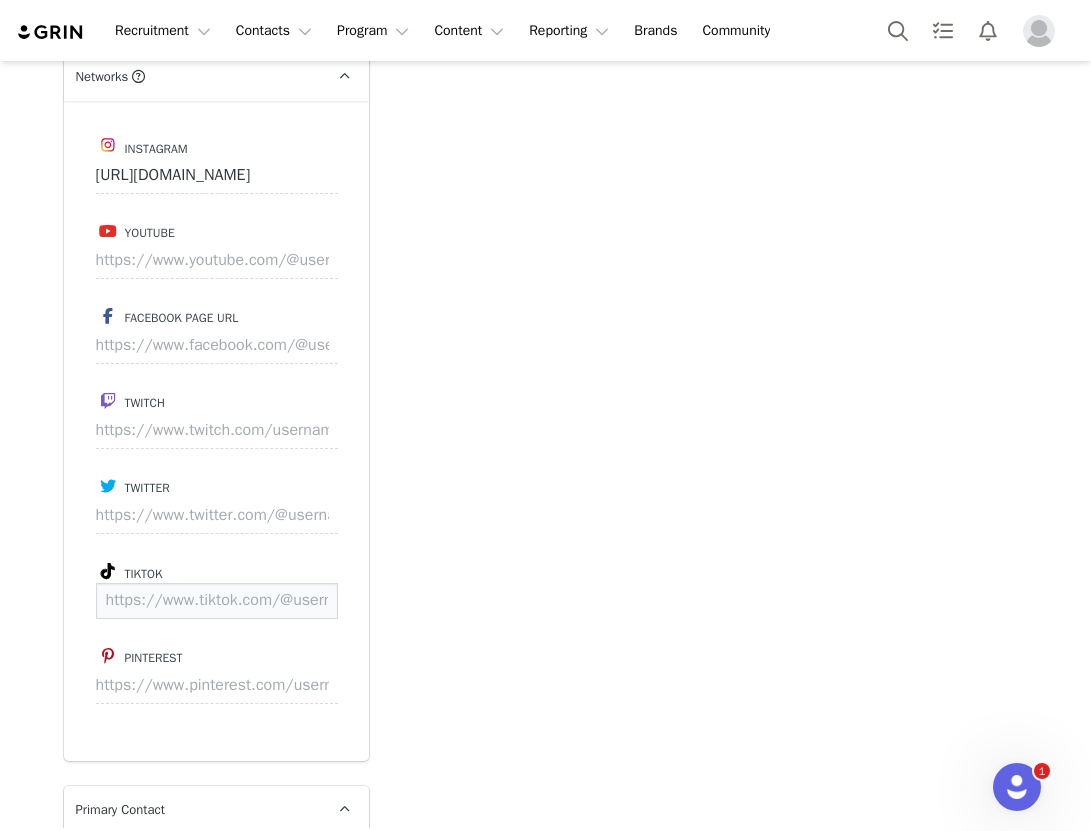 click at bounding box center (217, 601) 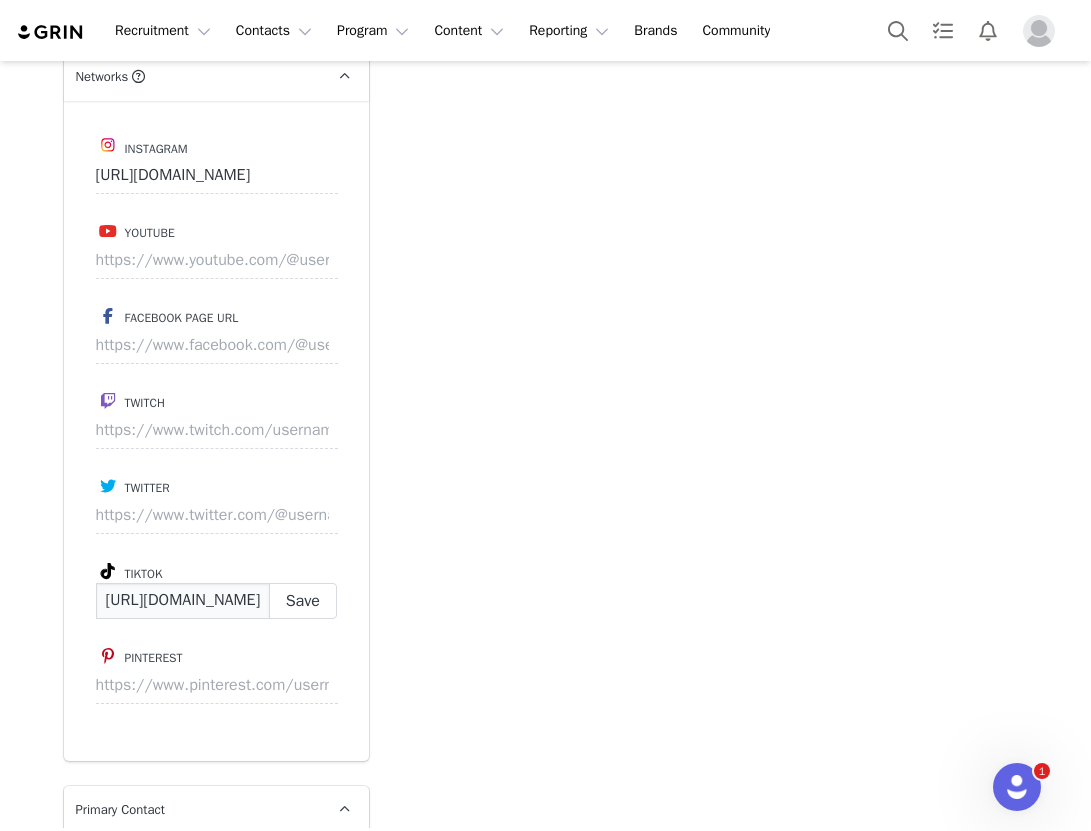 scroll, scrollTop: 0, scrollLeft: 142, axis: horizontal 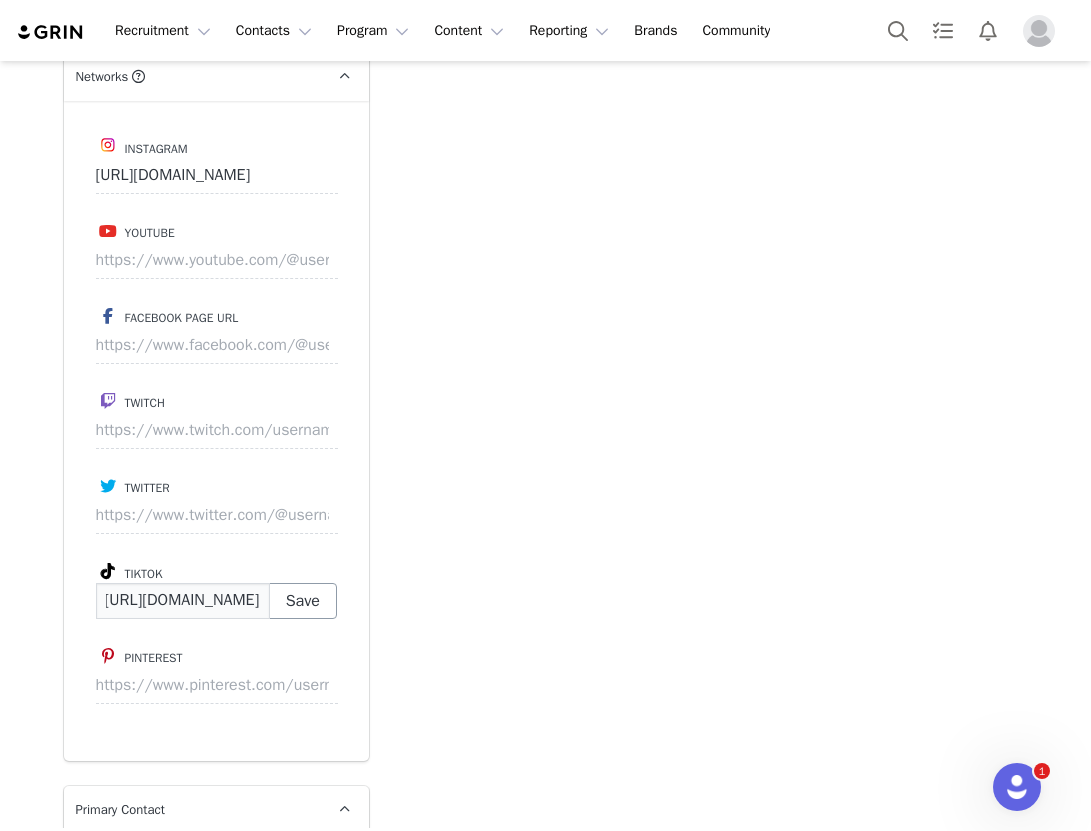 type on "https://www.tiktok.com/@maddidanielle4" 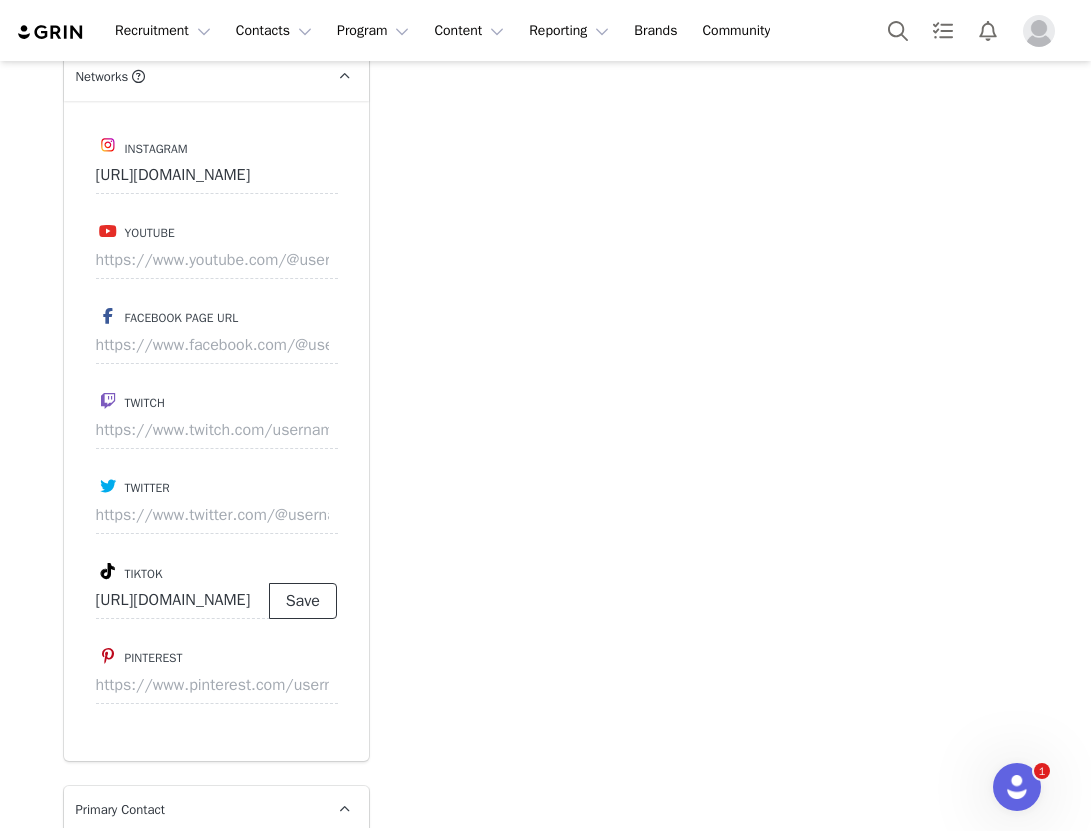 click on "Save" at bounding box center (303, 601) 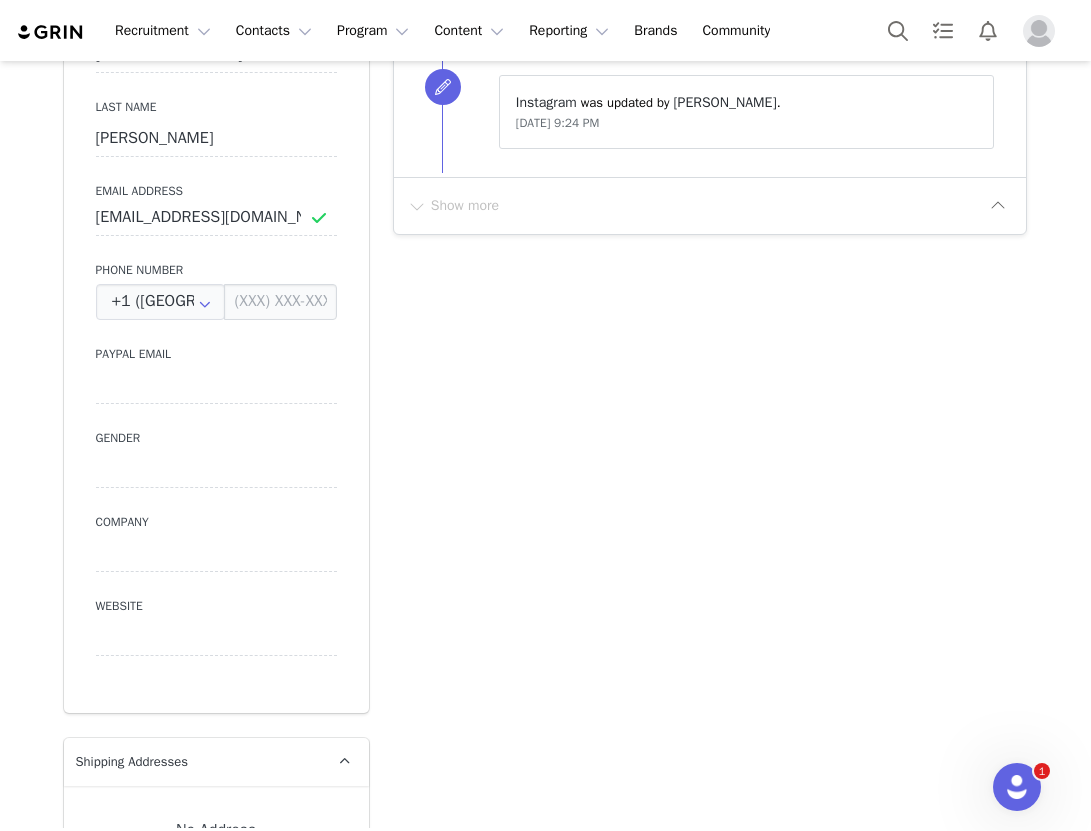 scroll, scrollTop: 0, scrollLeft: 0, axis: both 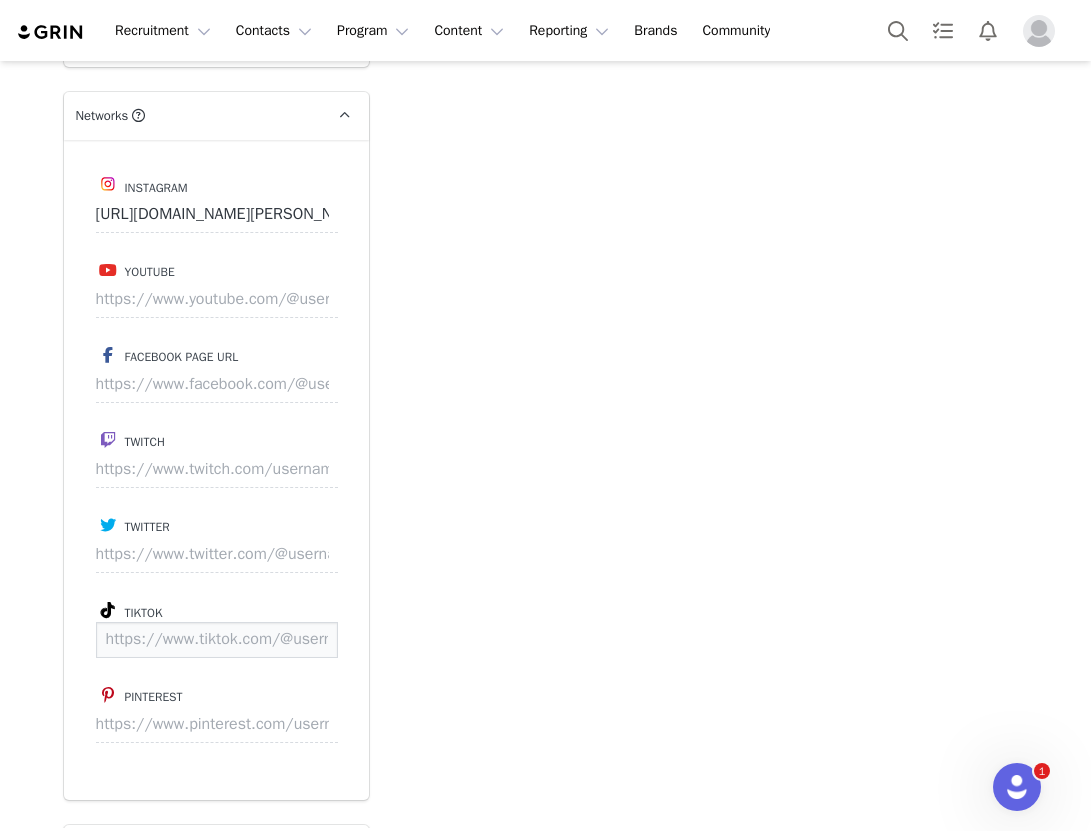 click at bounding box center (217, 640) 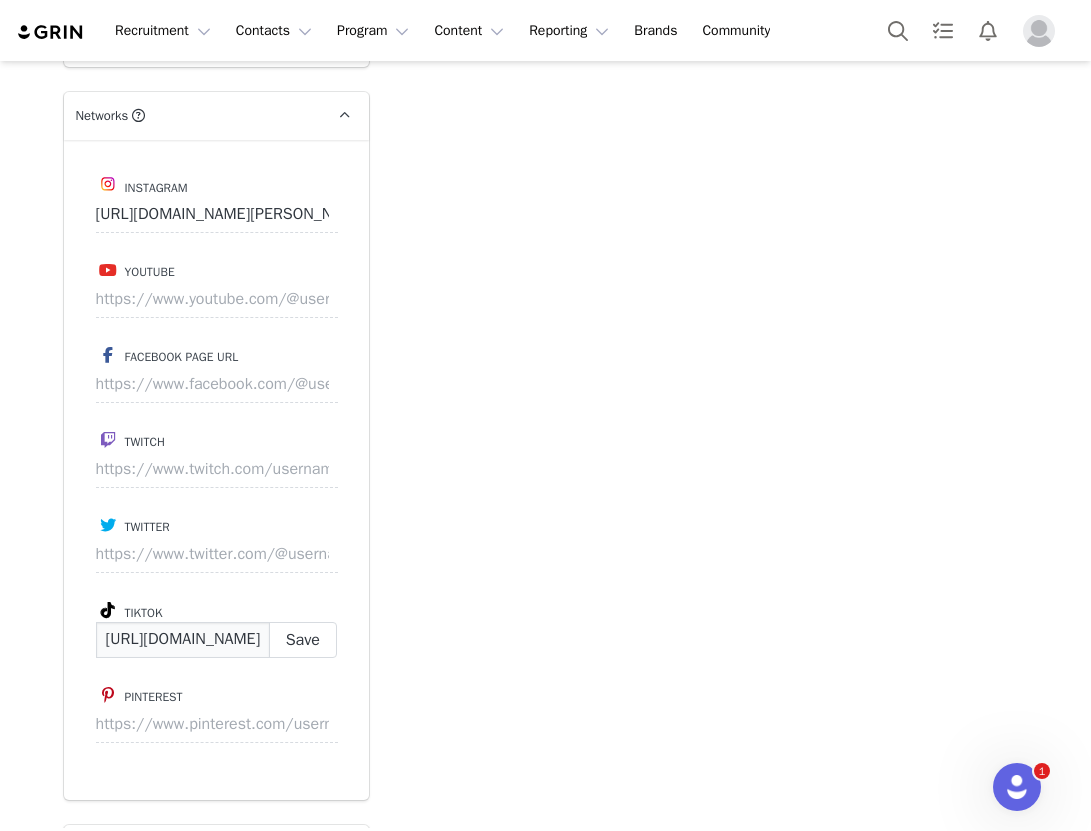 scroll, scrollTop: 0, scrollLeft: 110, axis: horizontal 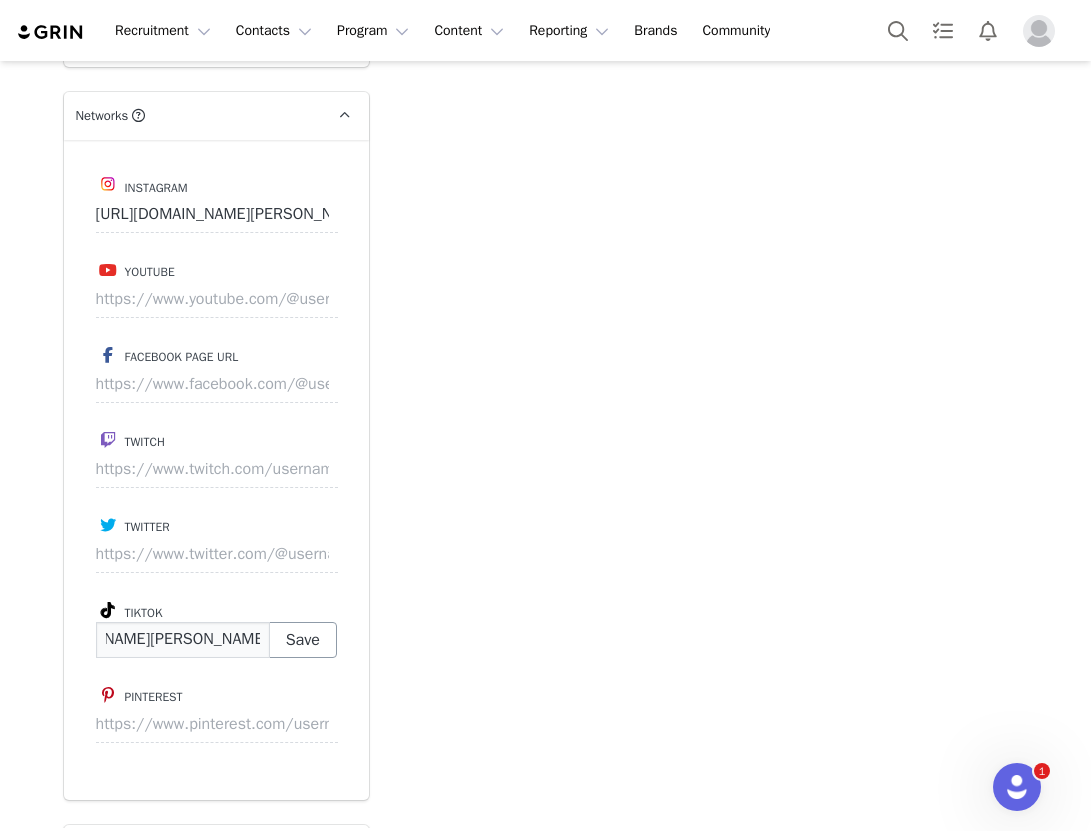 type on "[URL][DOMAIN_NAME][PERSON_NAME][DOMAIN_NAME]" 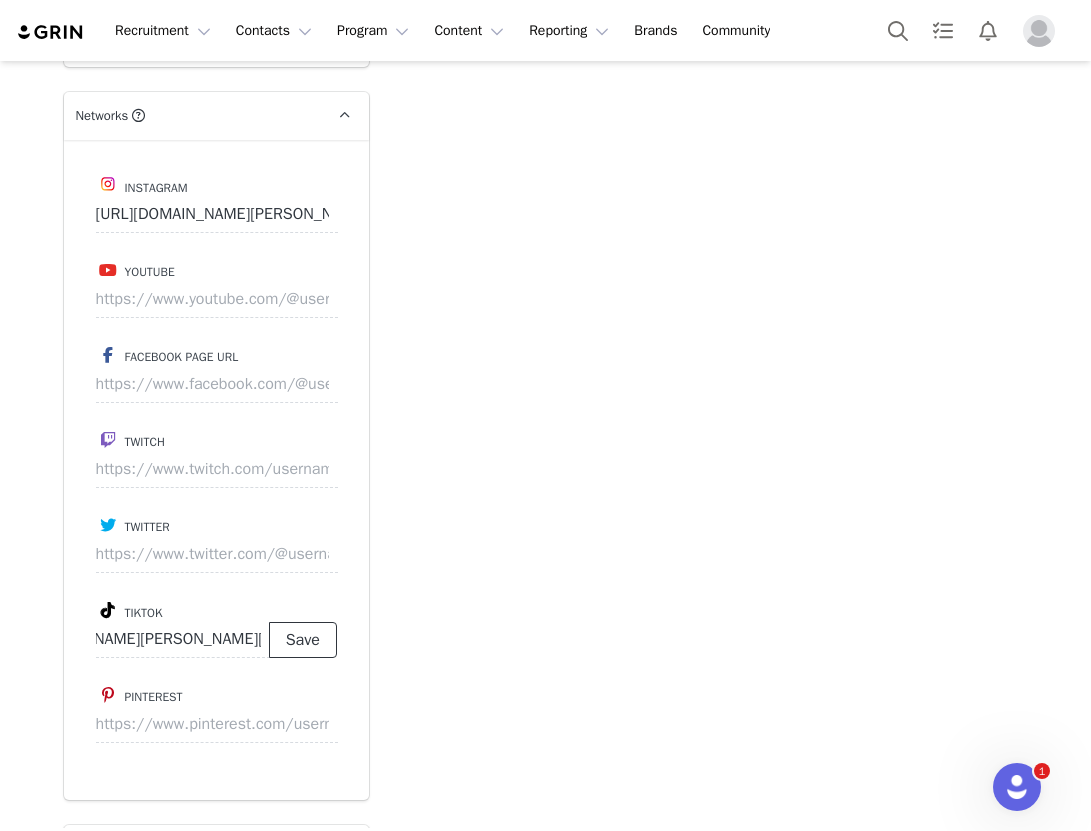 scroll, scrollTop: 0, scrollLeft: 0, axis: both 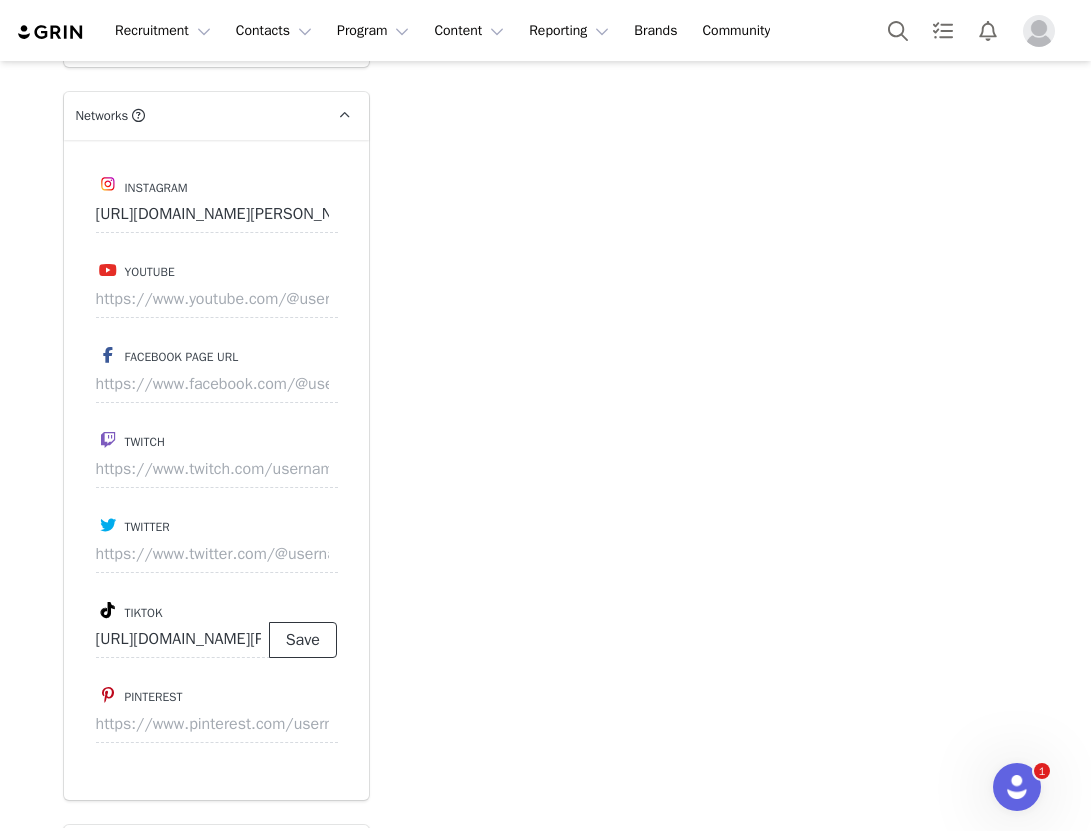 click on "Save" at bounding box center (303, 640) 